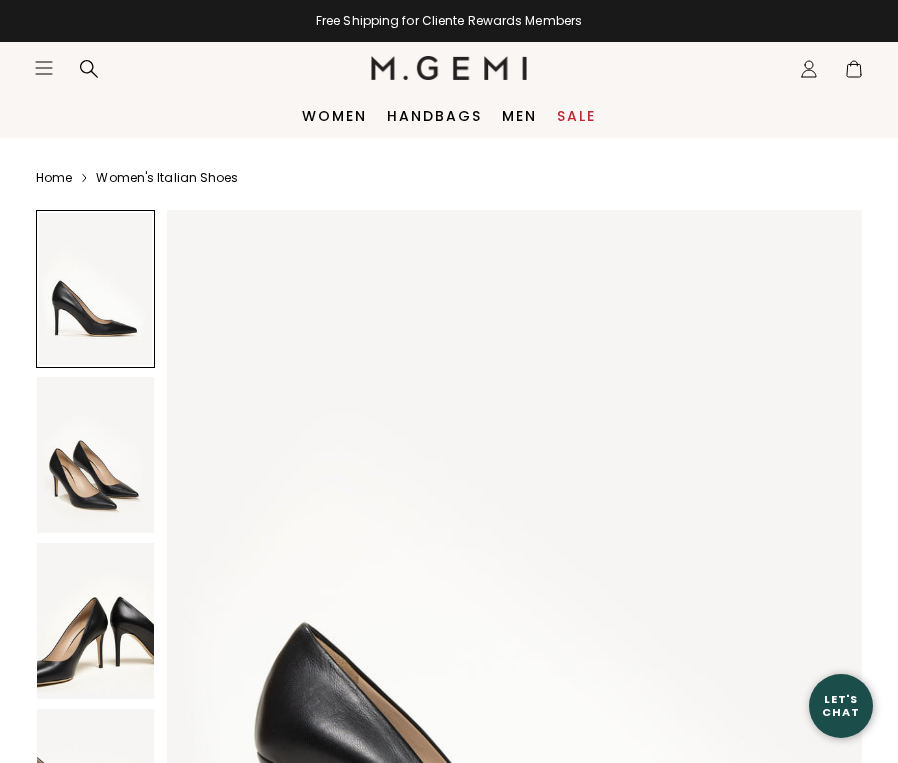scroll, scrollTop: 0, scrollLeft: 0, axis: both 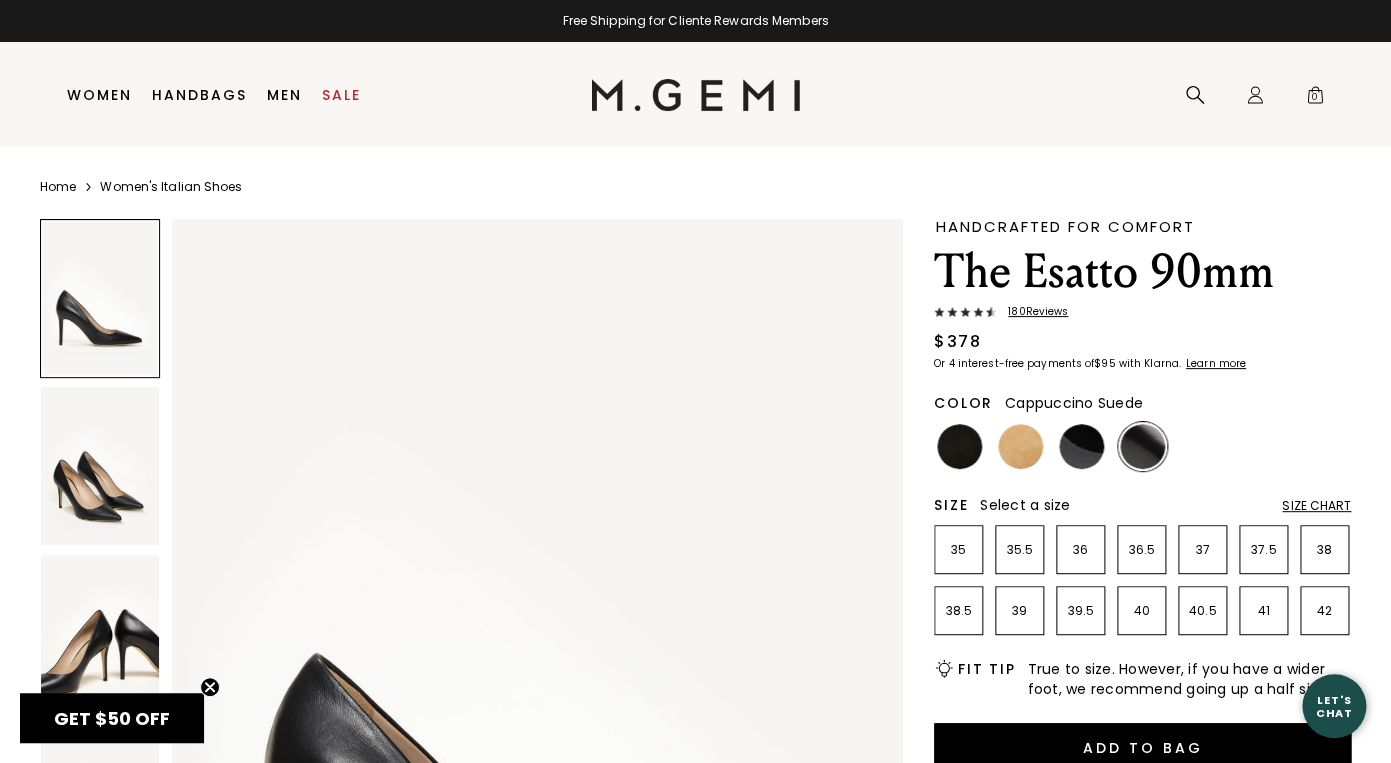 click at bounding box center (1020, 446) 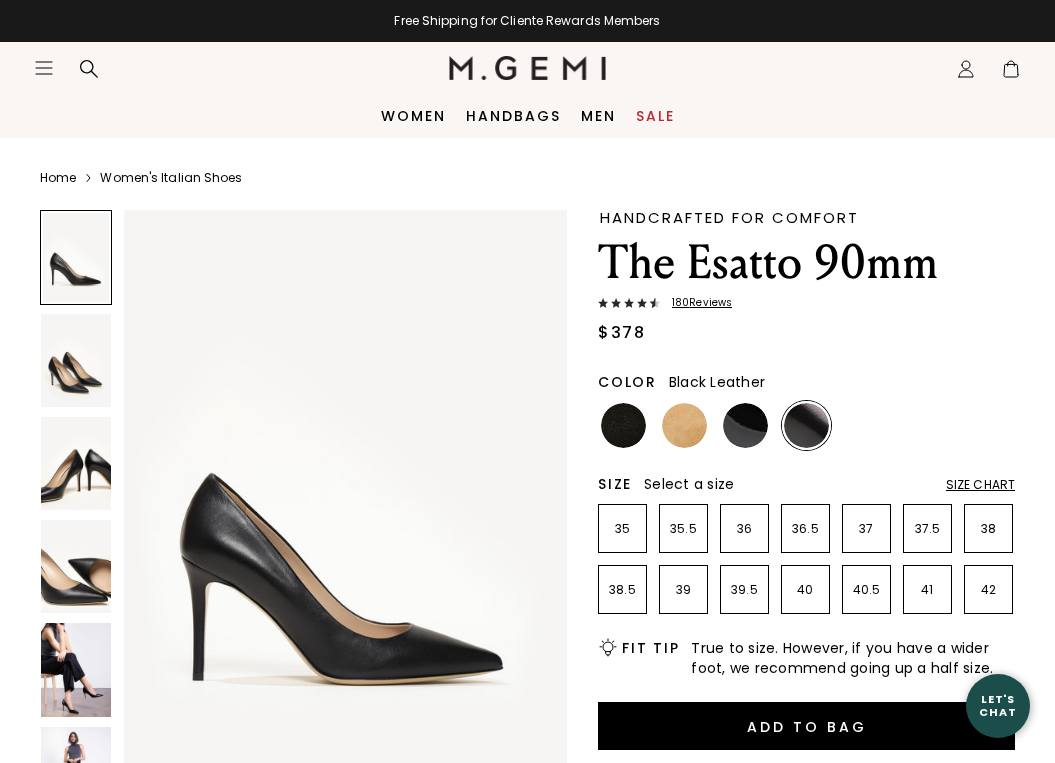 scroll, scrollTop: 0, scrollLeft: 0, axis: both 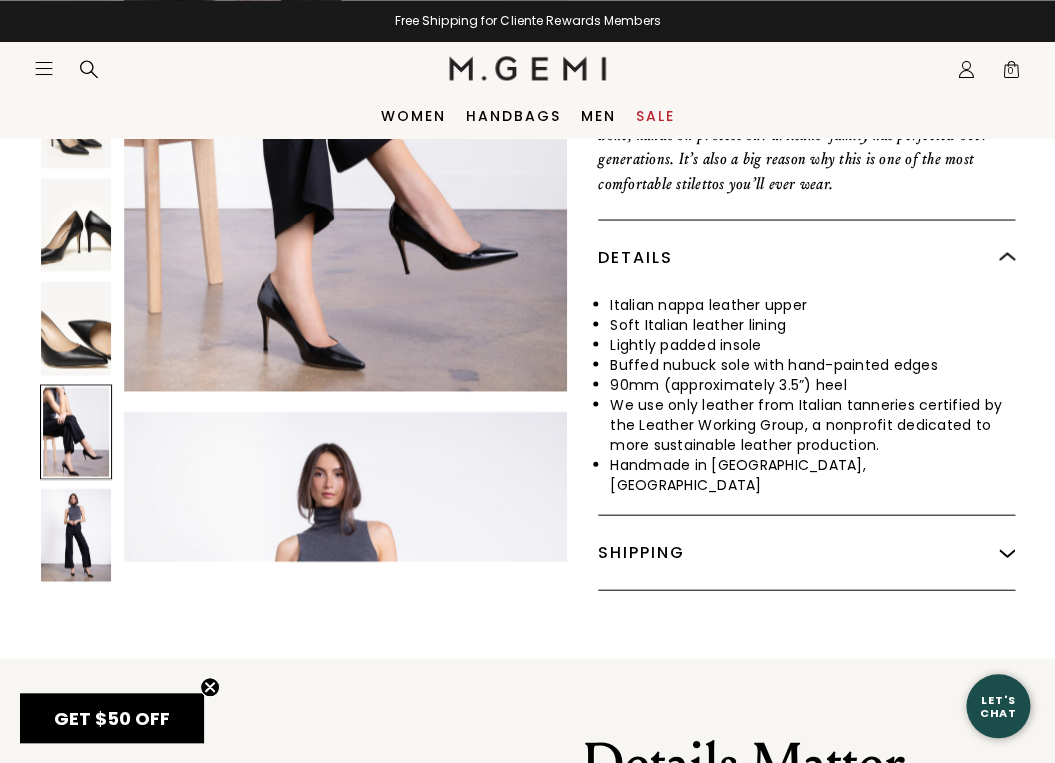click at bounding box center (76, 327) 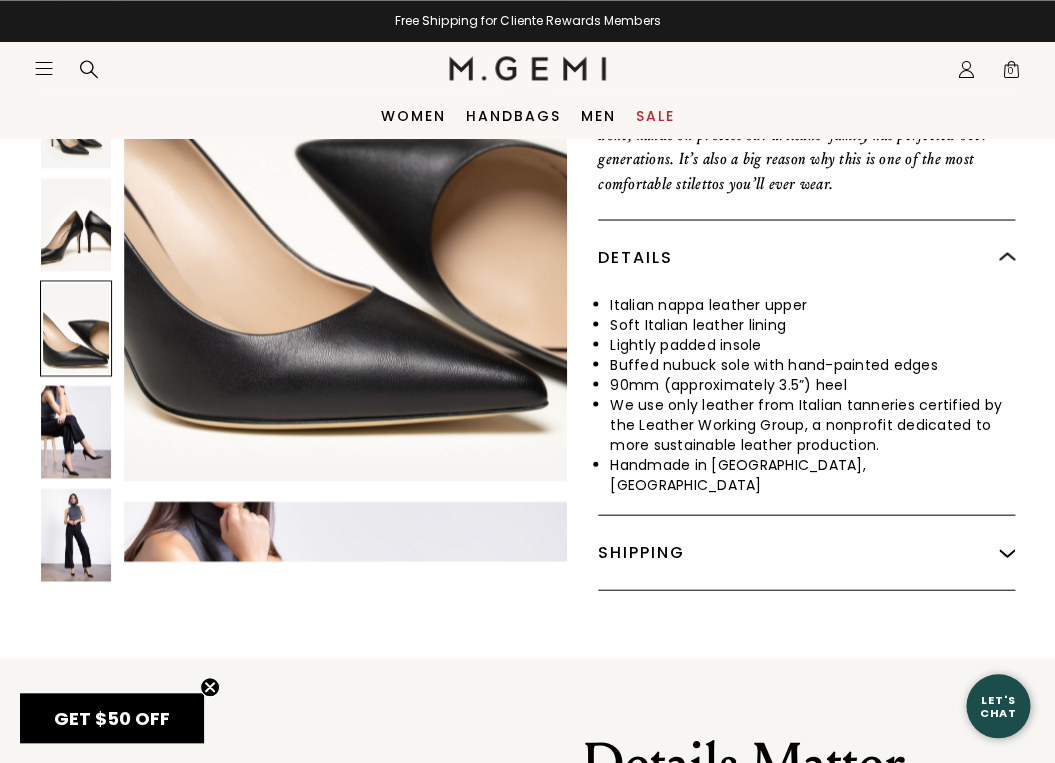scroll, scrollTop: 1910, scrollLeft: 0, axis: vertical 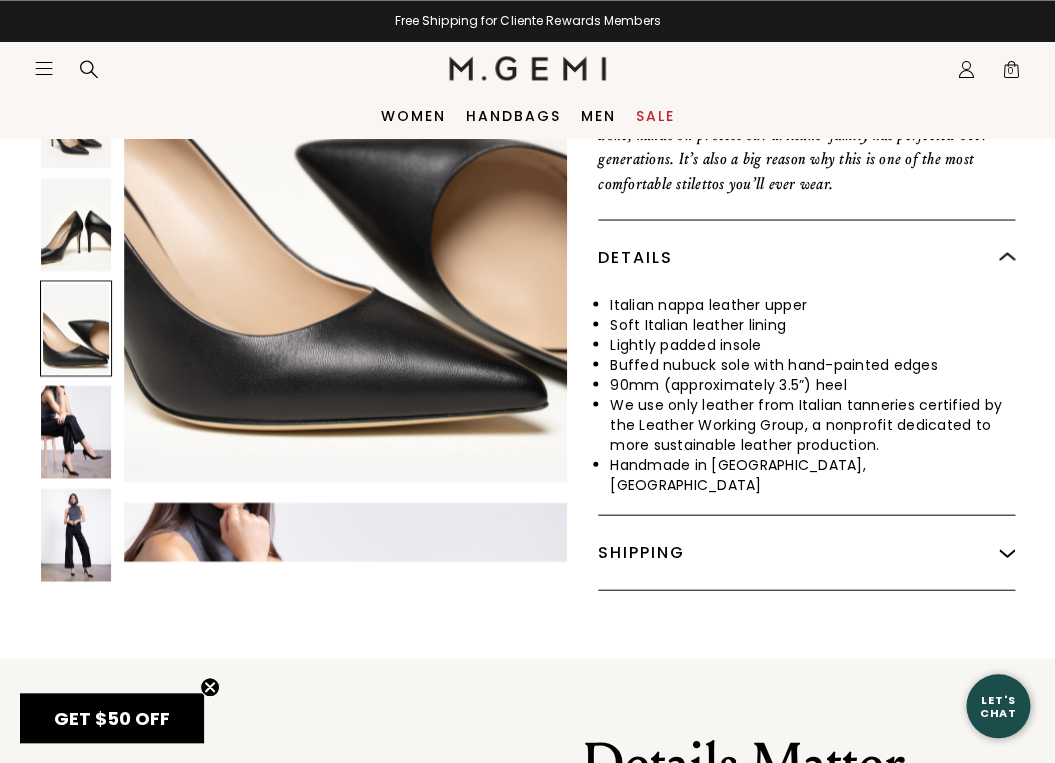 click at bounding box center (76, 224) 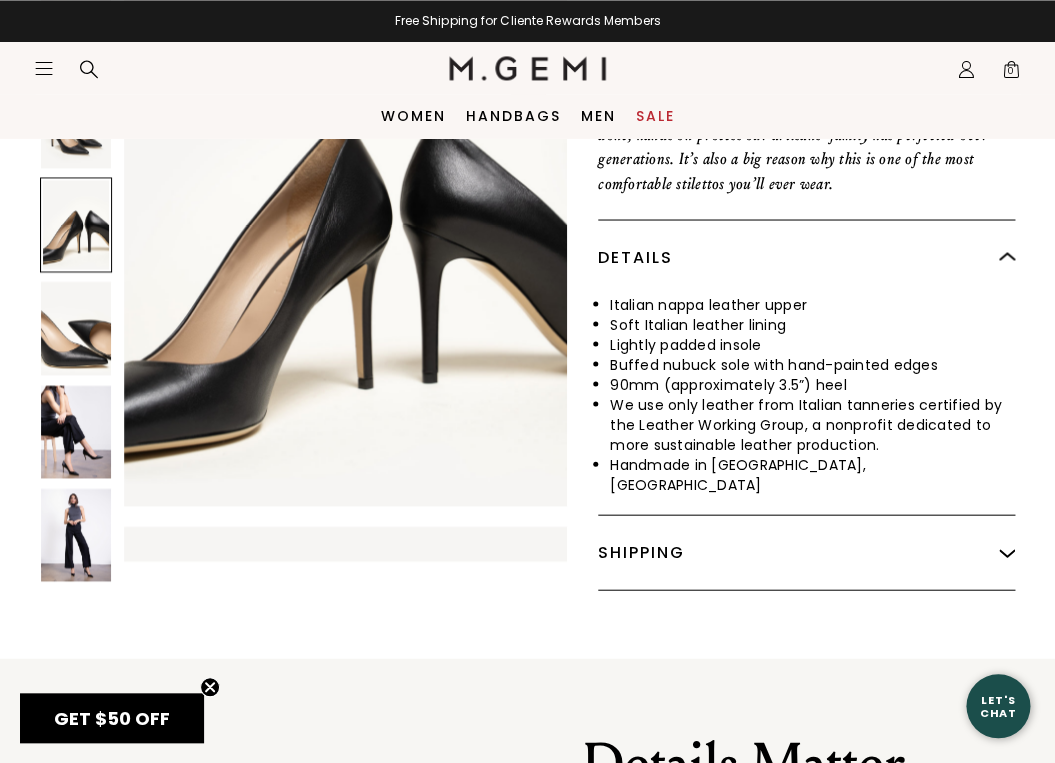 scroll, scrollTop: 1274, scrollLeft: 0, axis: vertical 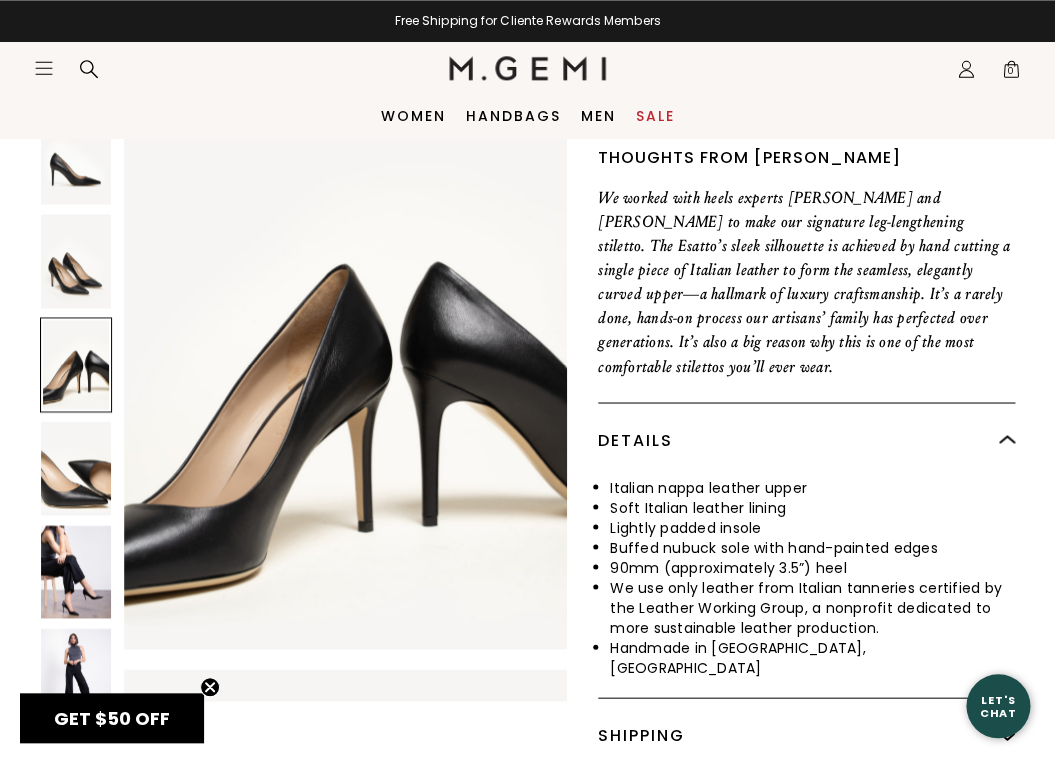 click at bounding box center (76, 260) 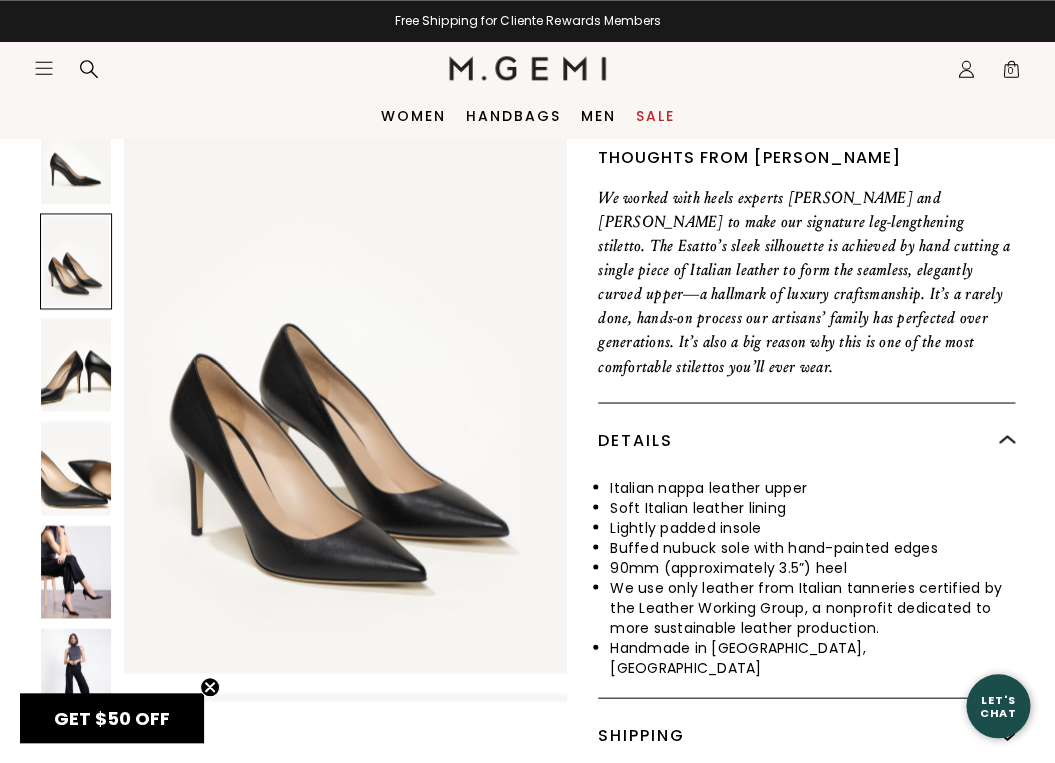 scroll, scrollTop: 637, scrollLeft: 0, axis: vertical 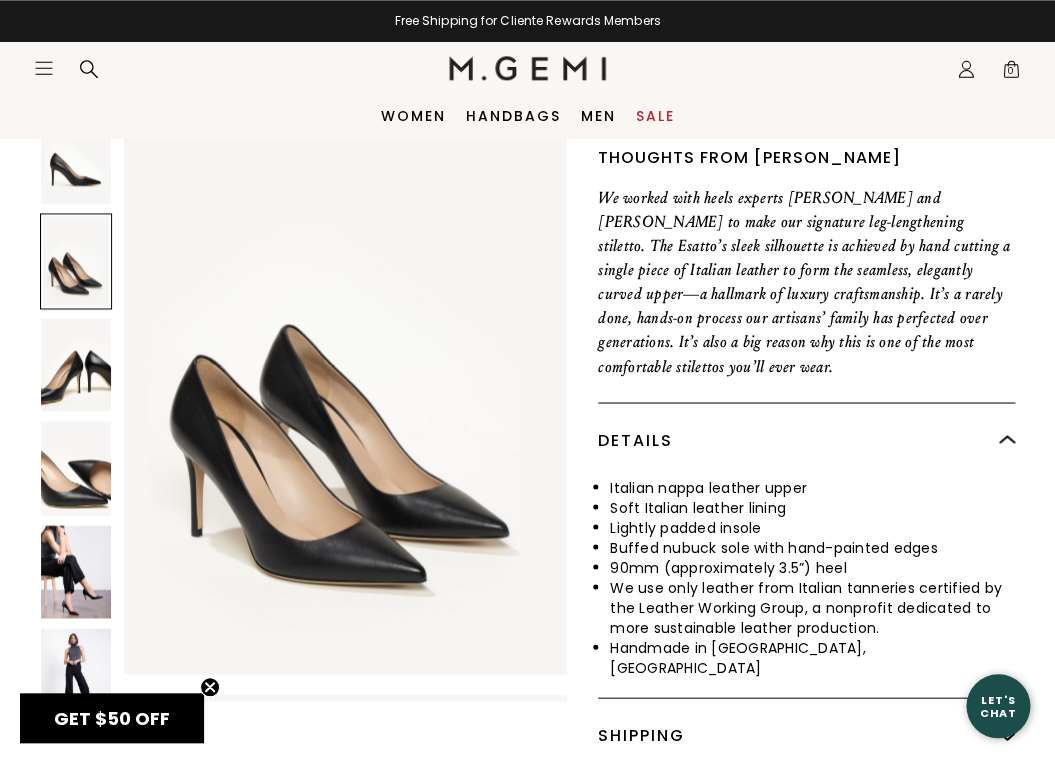 click at bounding box center (76, 157) 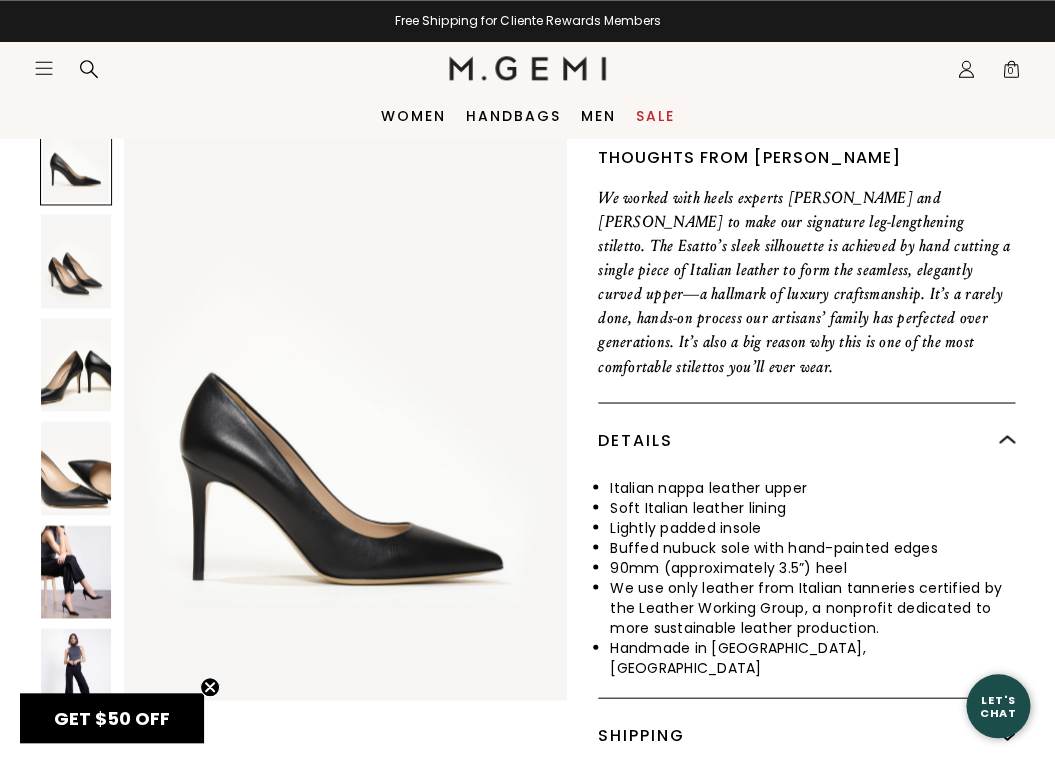 scroll, scrollTop: 0, scrollLeft: 0, axis: both 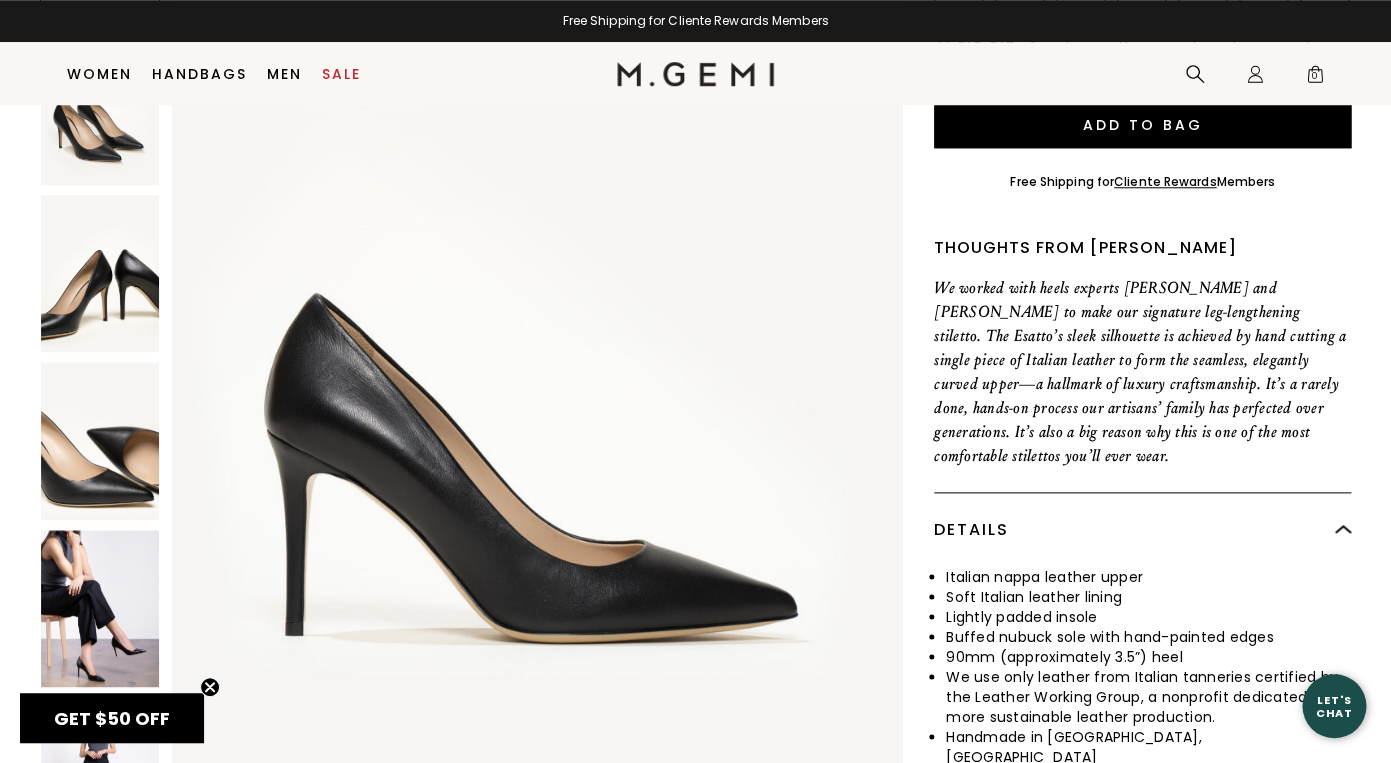 click at bounding box center [100, 608] 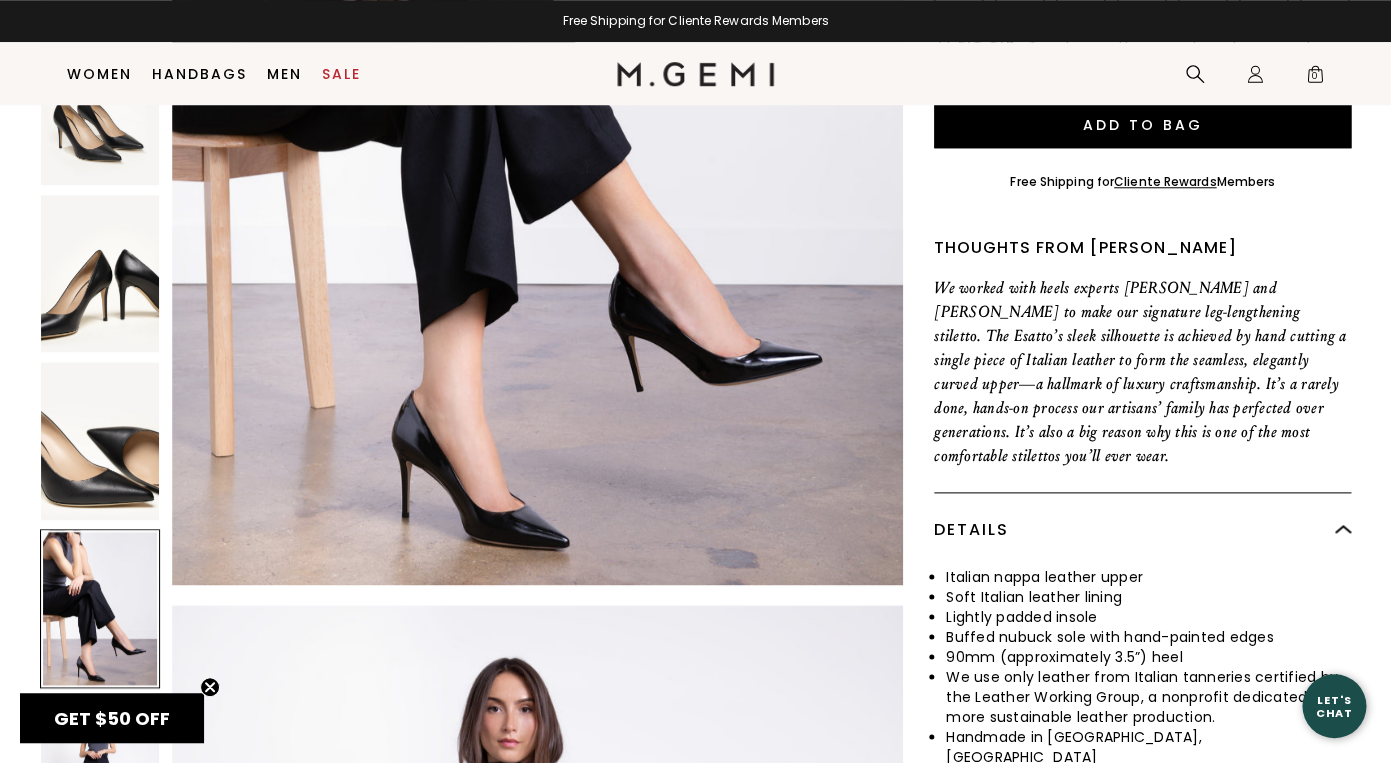 scroll, scrollTop: 4244, scrollLeft: 0, axis: vertical 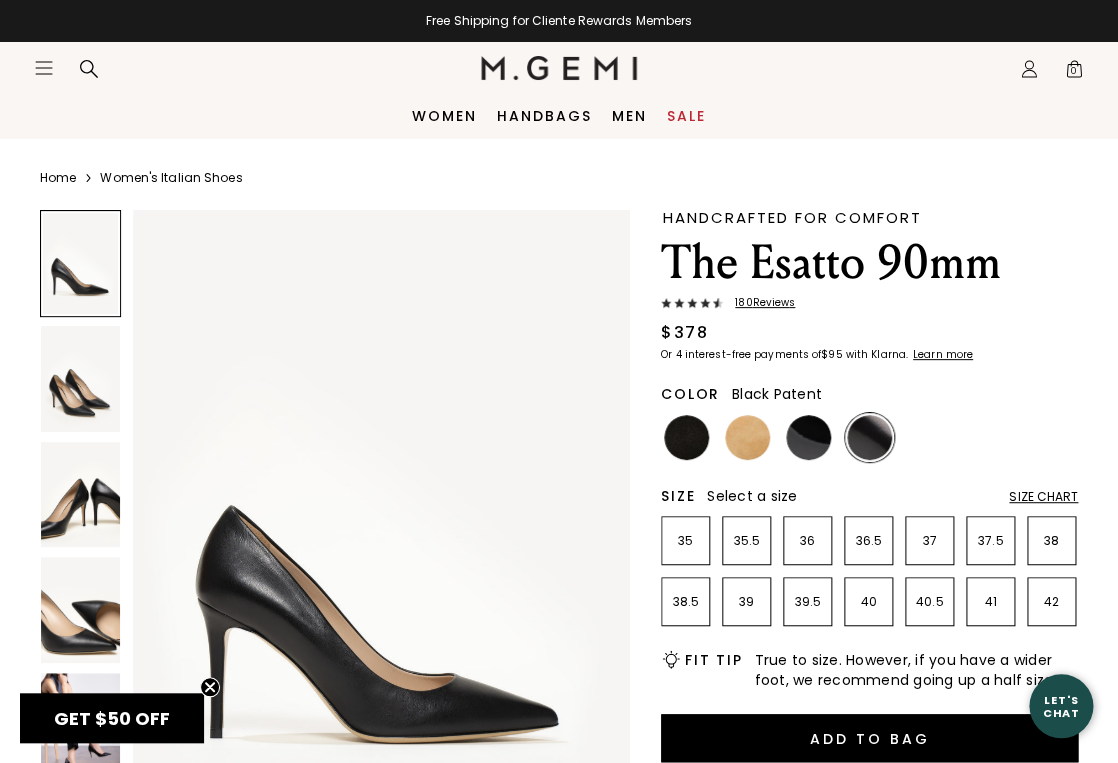 click at bounding box center (808, 437) 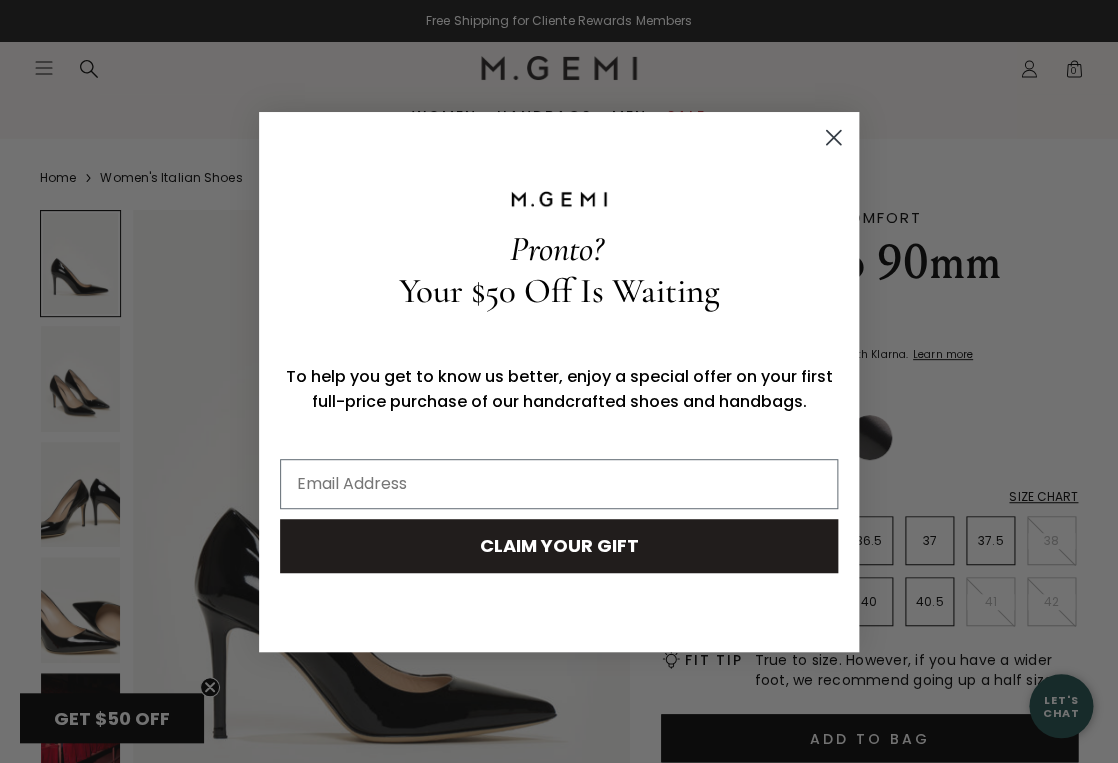 click 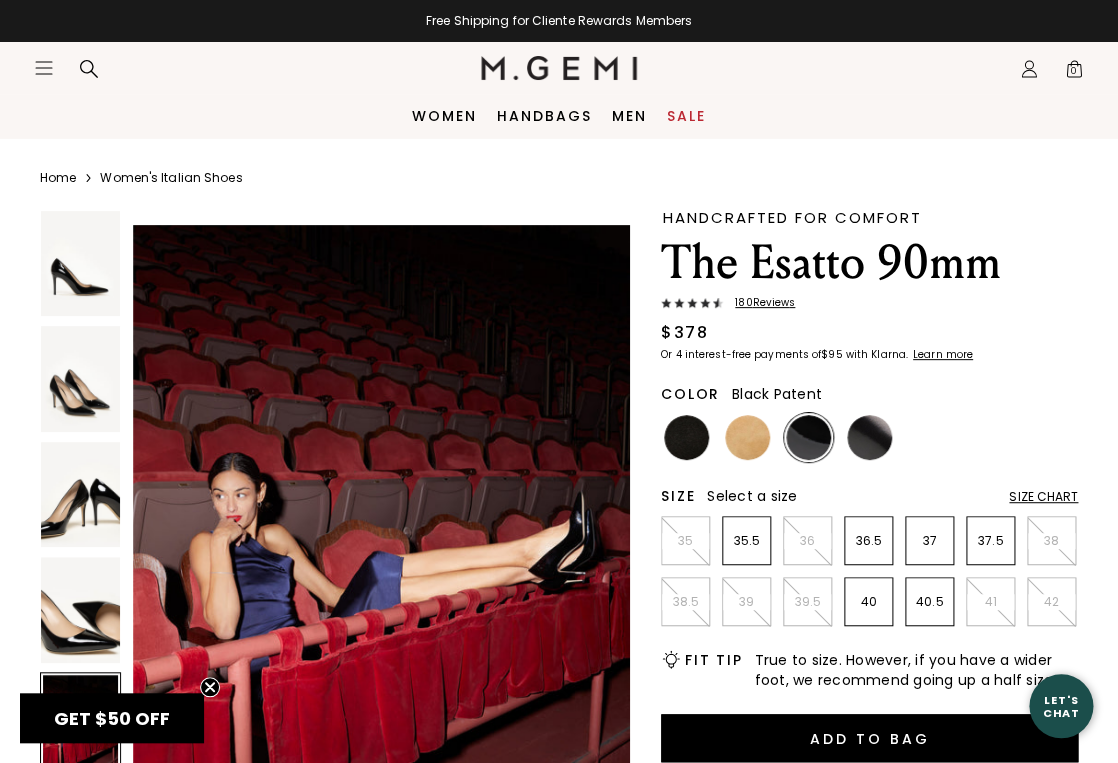 scroll, scrollTop: 3590, scrollLeft: 0, axis: vertical 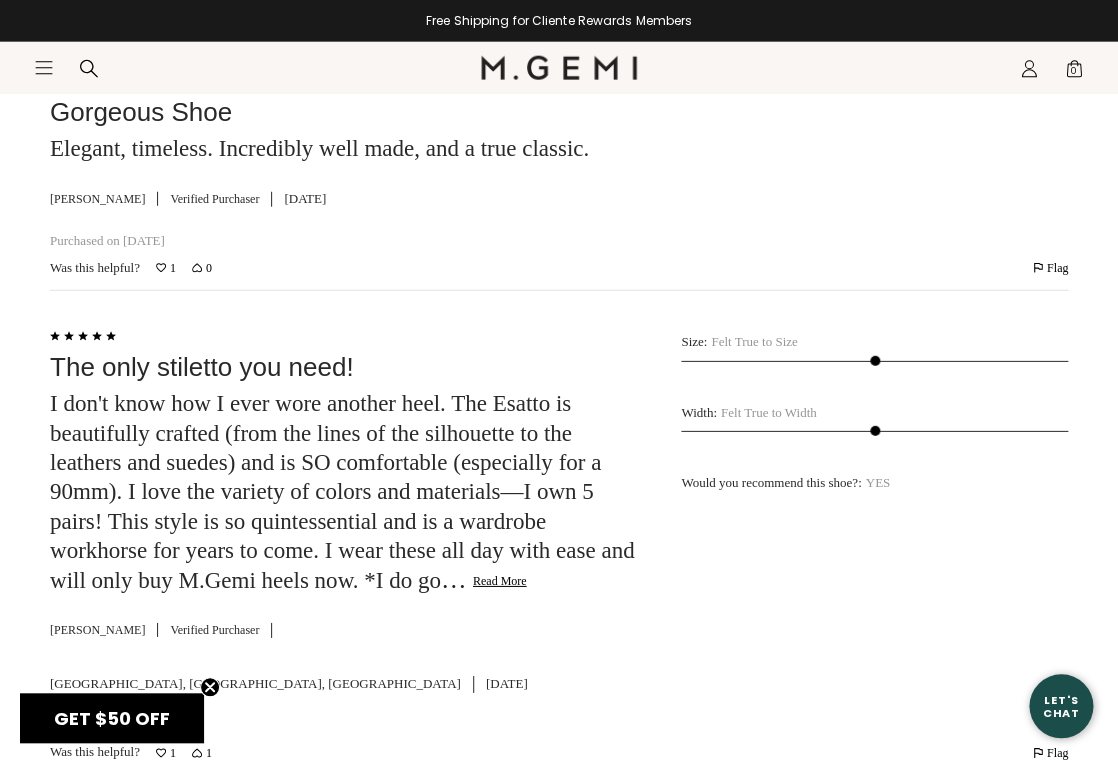 click on "Read More" 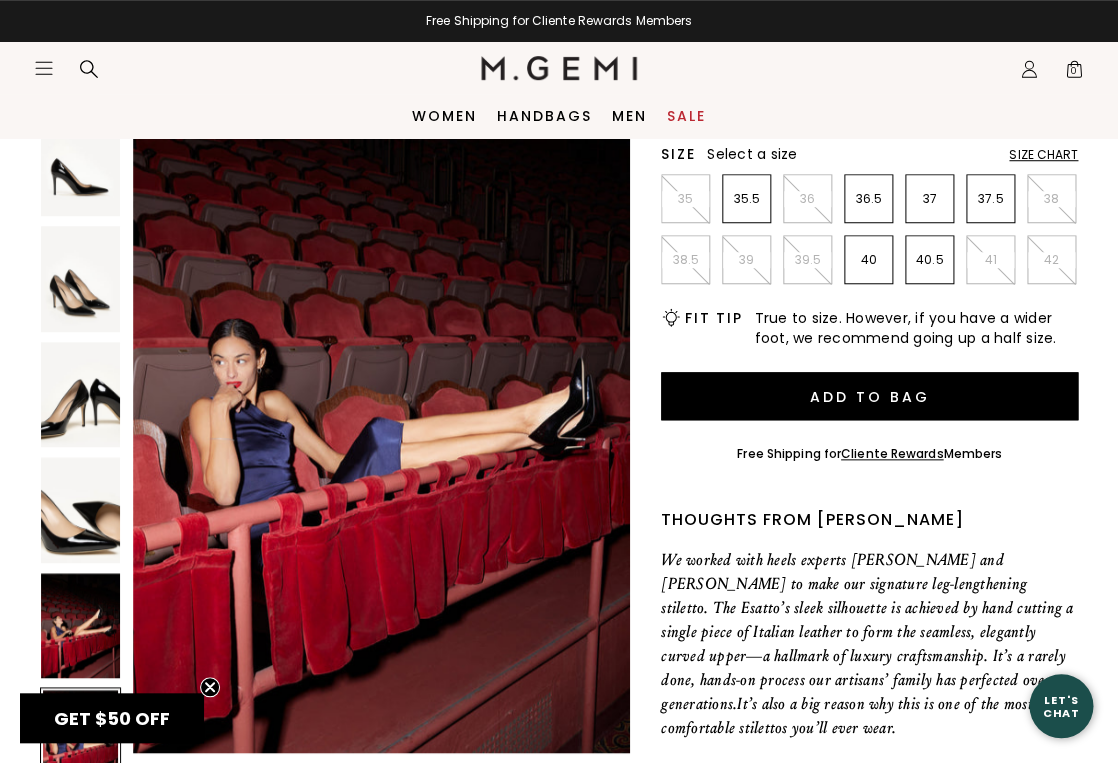scroll, scrollTop: 0, scrollLeft: 0, axis: both 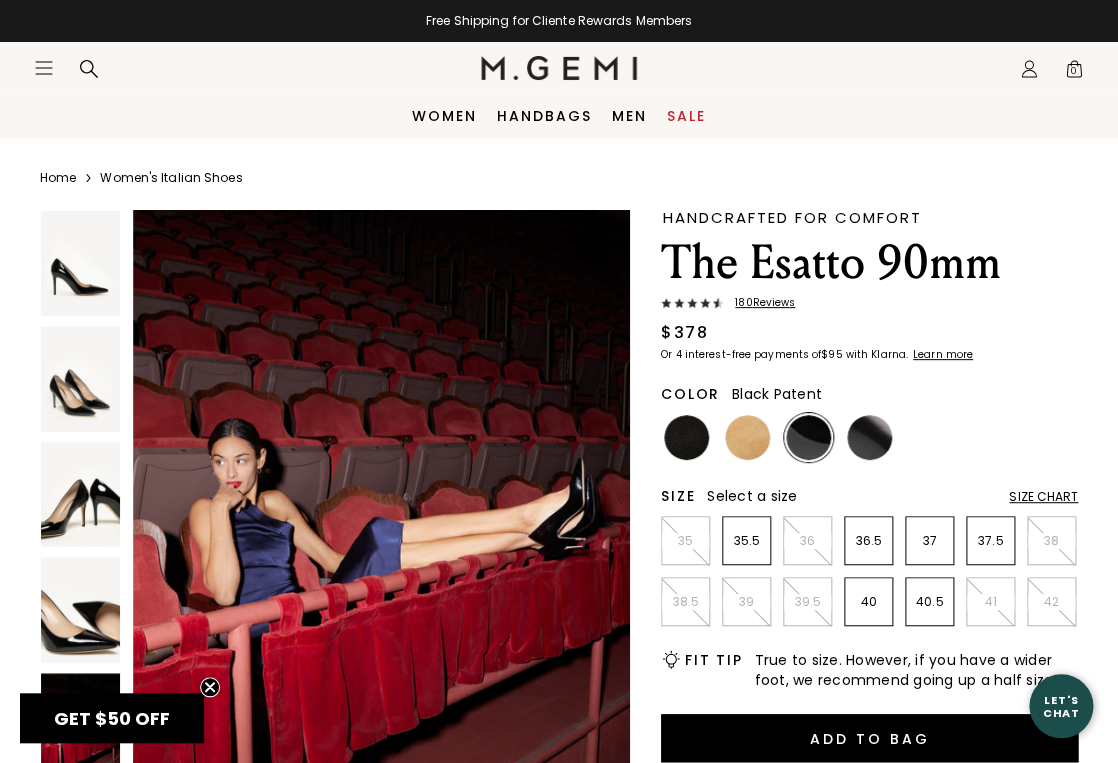 click at bounding box center [80, 263] 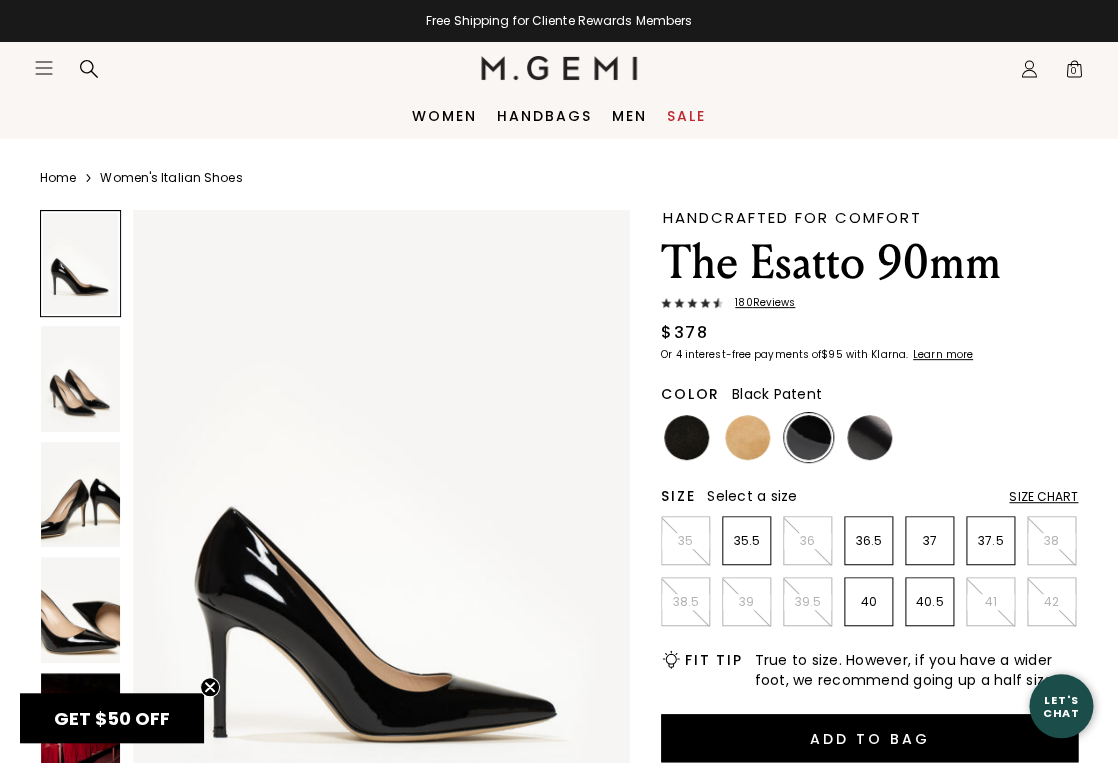 scroll, scrollTop: 0, scrollLeft: 0, axis: both 